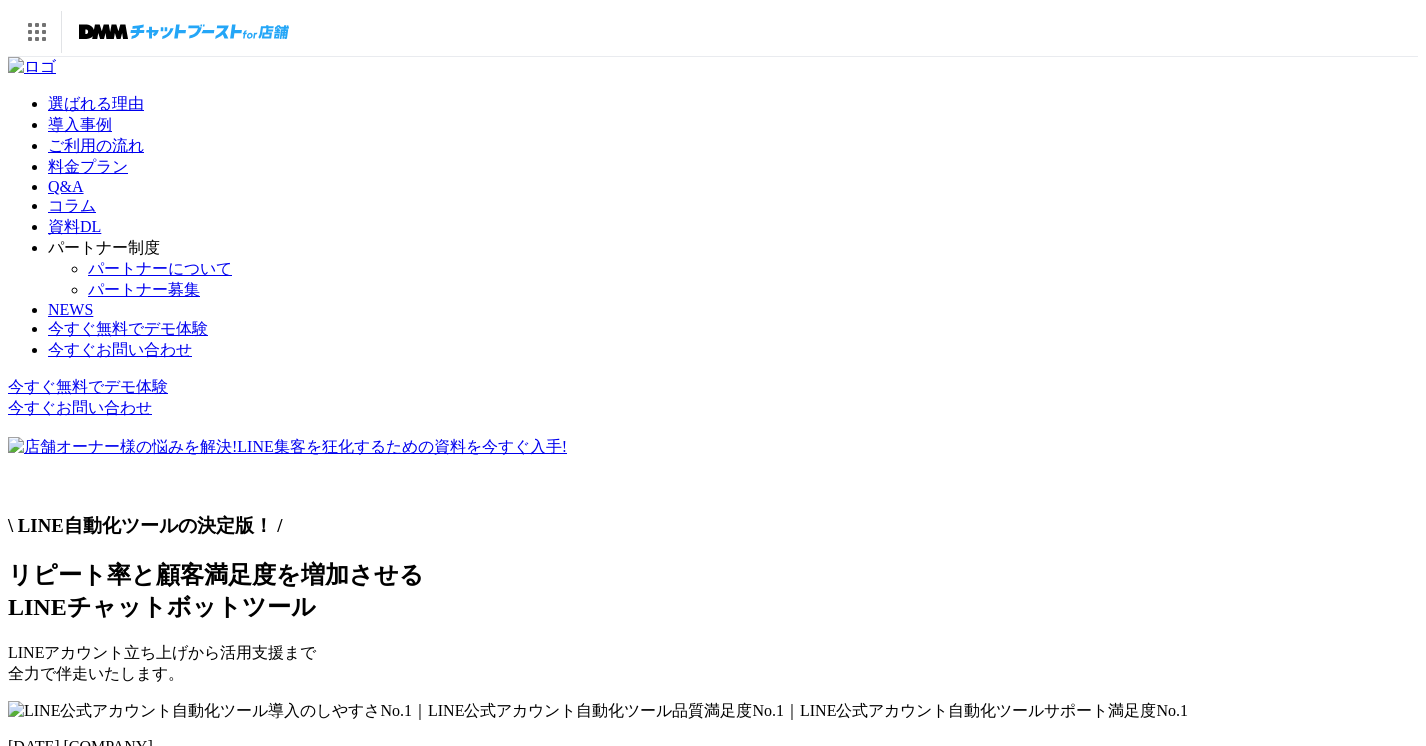 scroll, scrollTop: 7251, scrollLeft: 0, axis: vertical 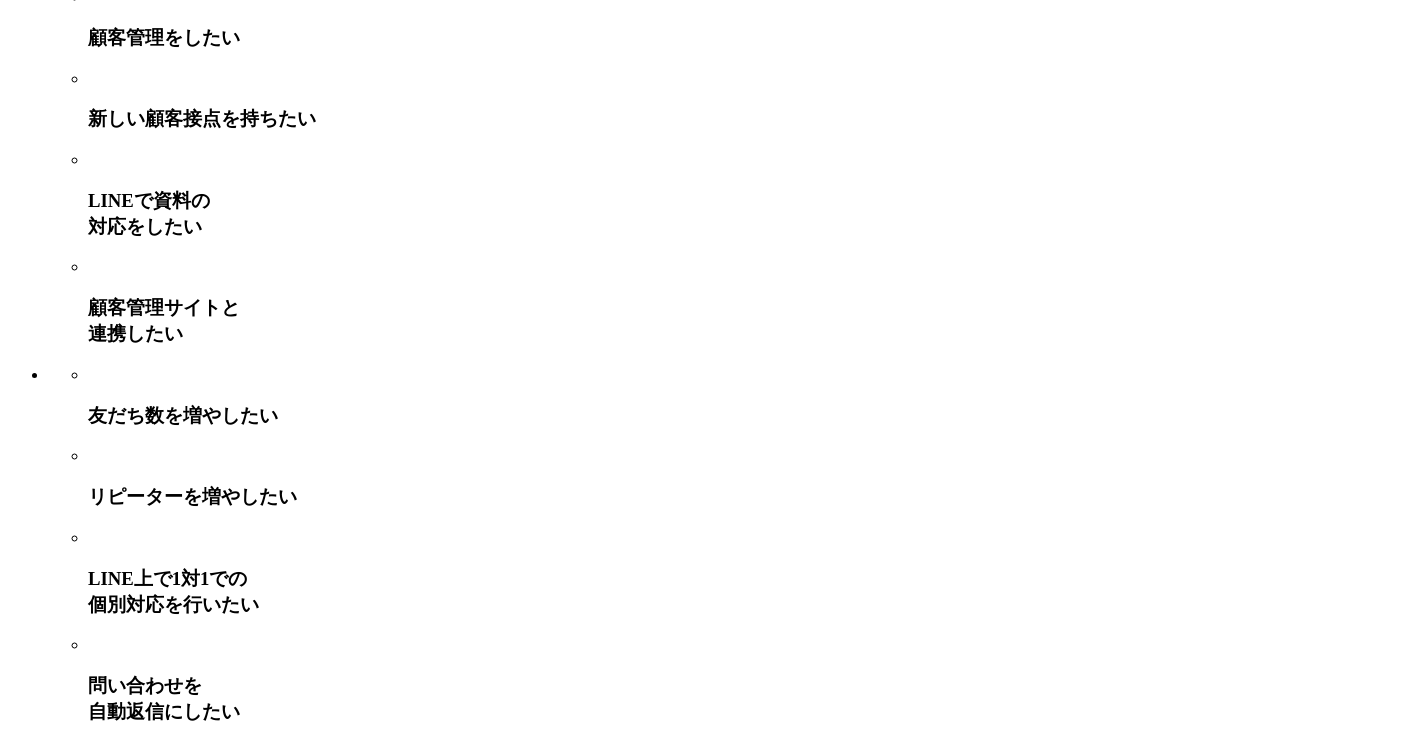 click at bounding box center [8, -7343] 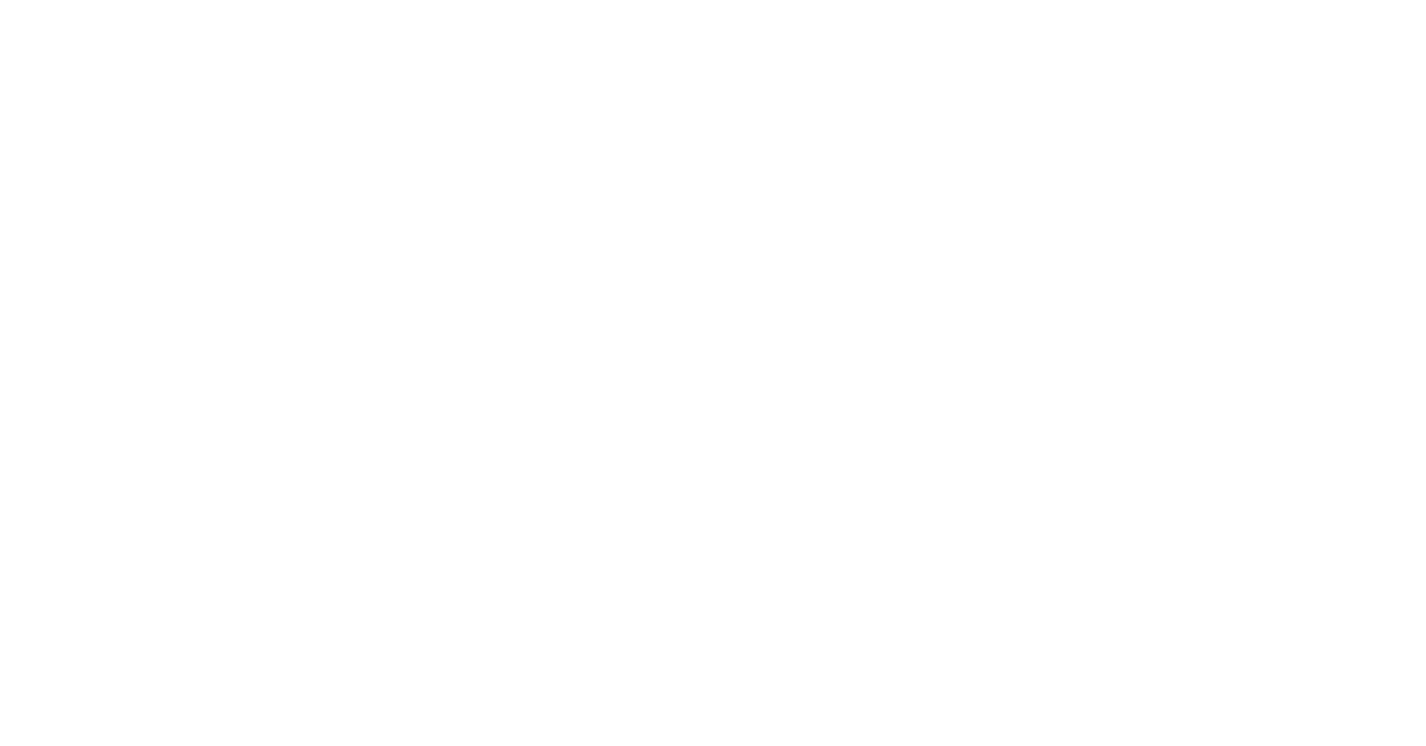 scroll, scrollTop: 2954, scrollLeft: 0, axis: vertical 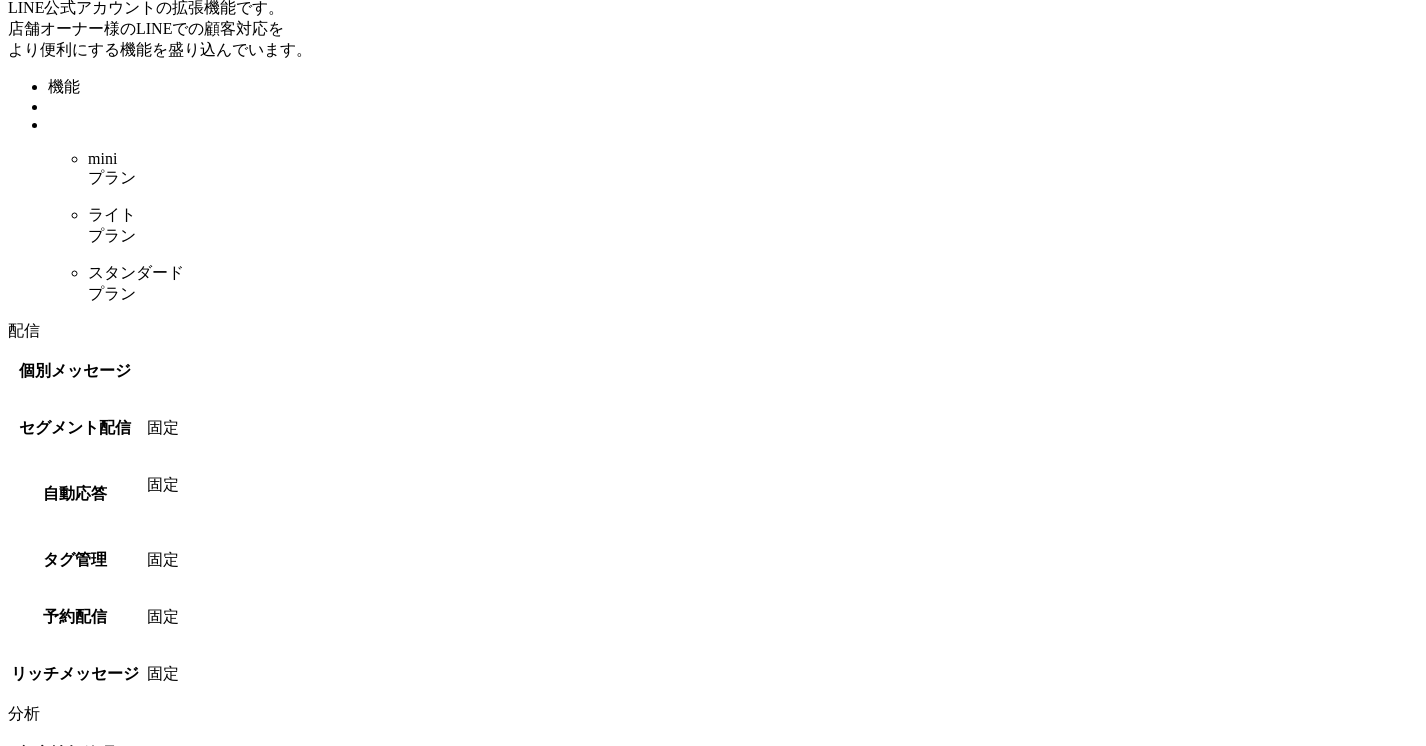 click at bounding box center [32, -2887] 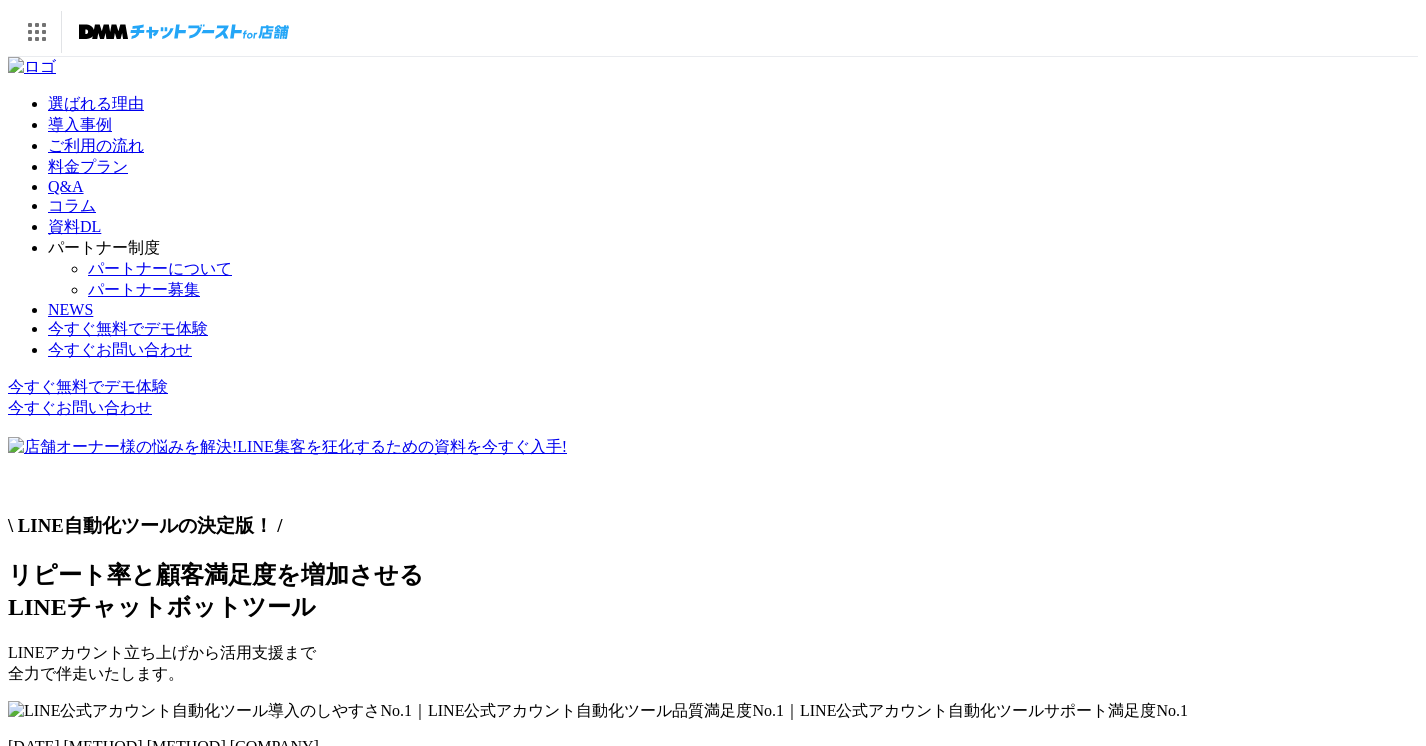 scroll, scrollTop: 0, scrollLeft: 0, axis: both 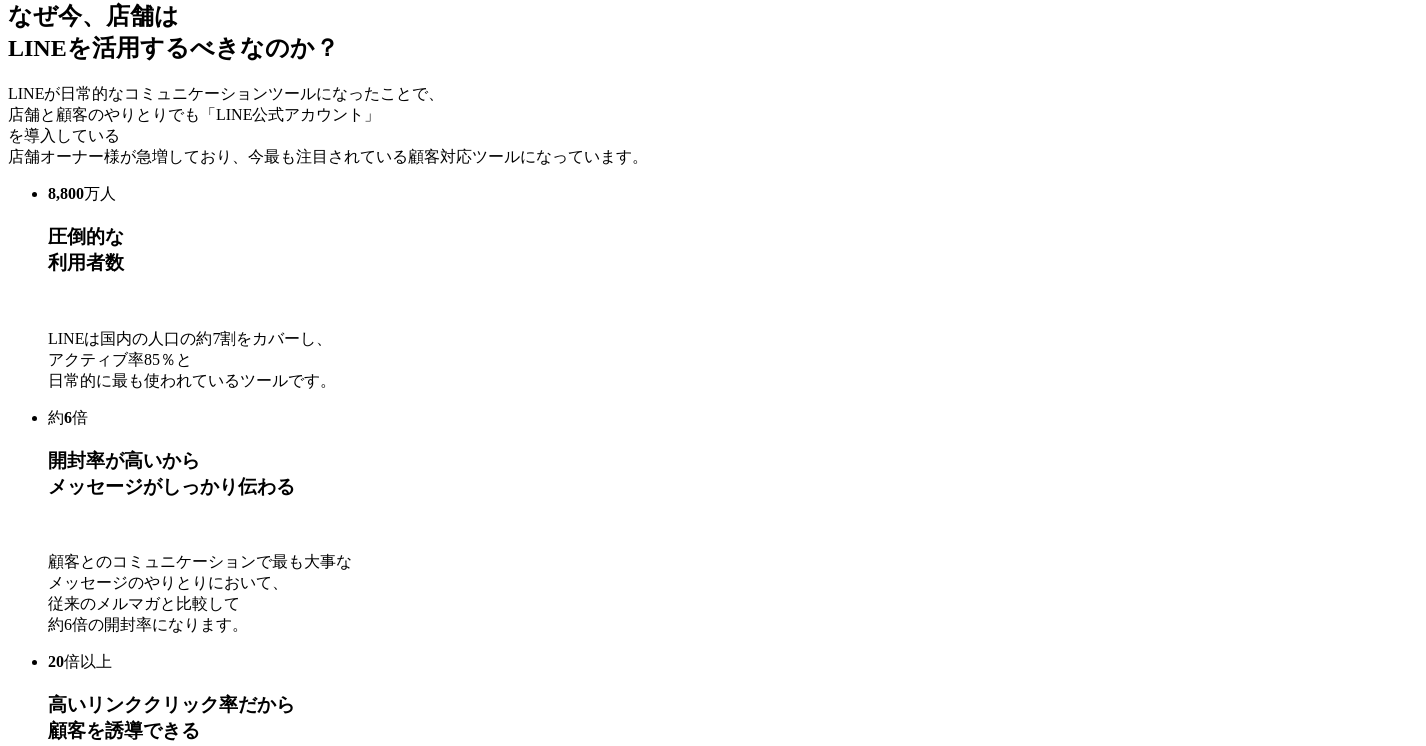 click at bounding box center (8, -524) 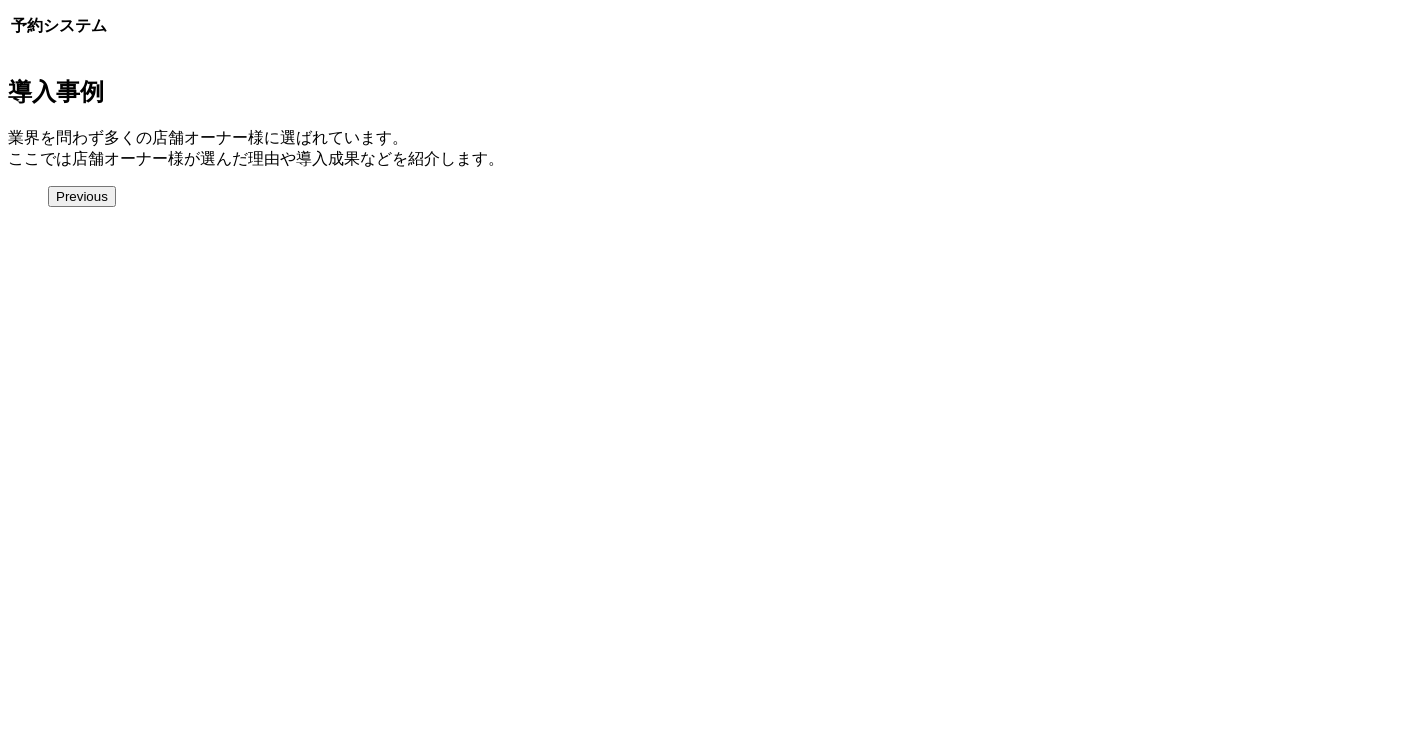 scroll, scrollTop: 3913, scrollLeft: 0, axis: vertical 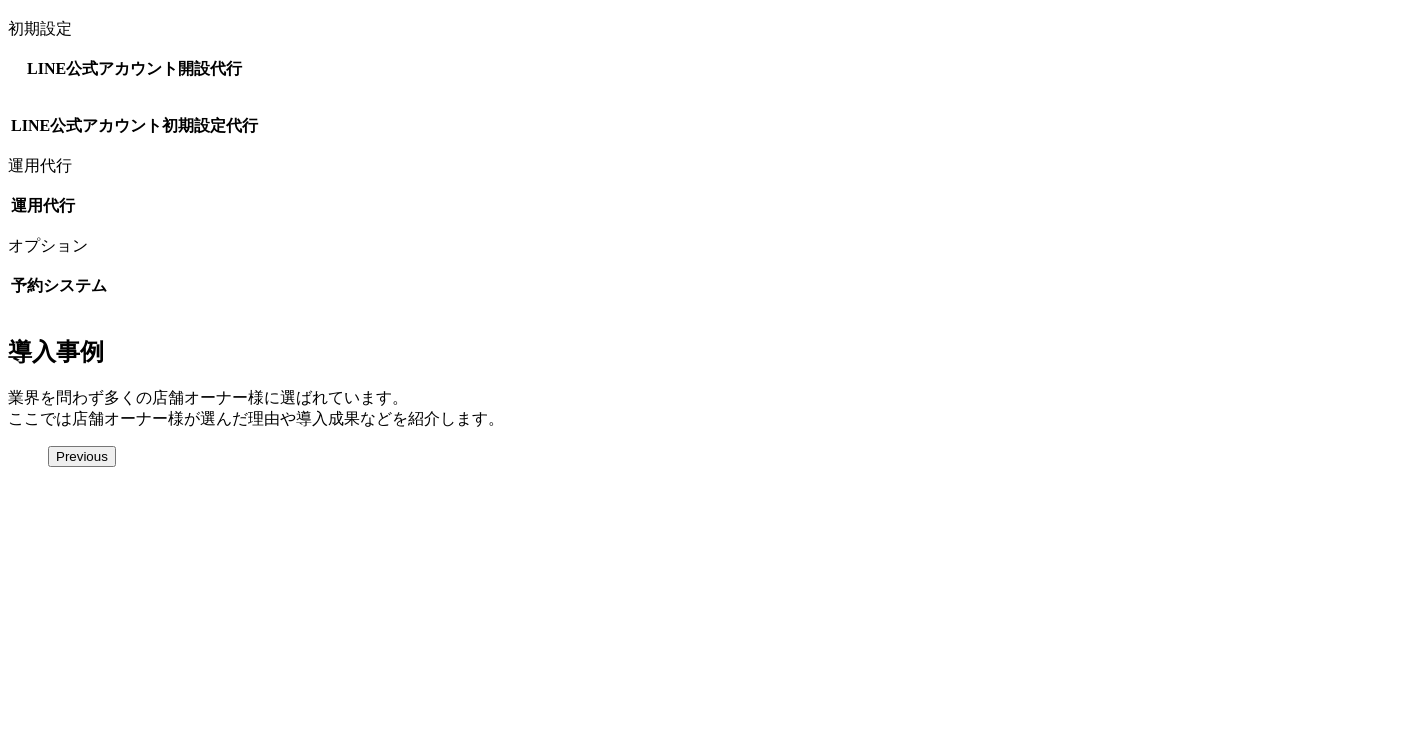 click on "分析" at bounding box center (713, -245) 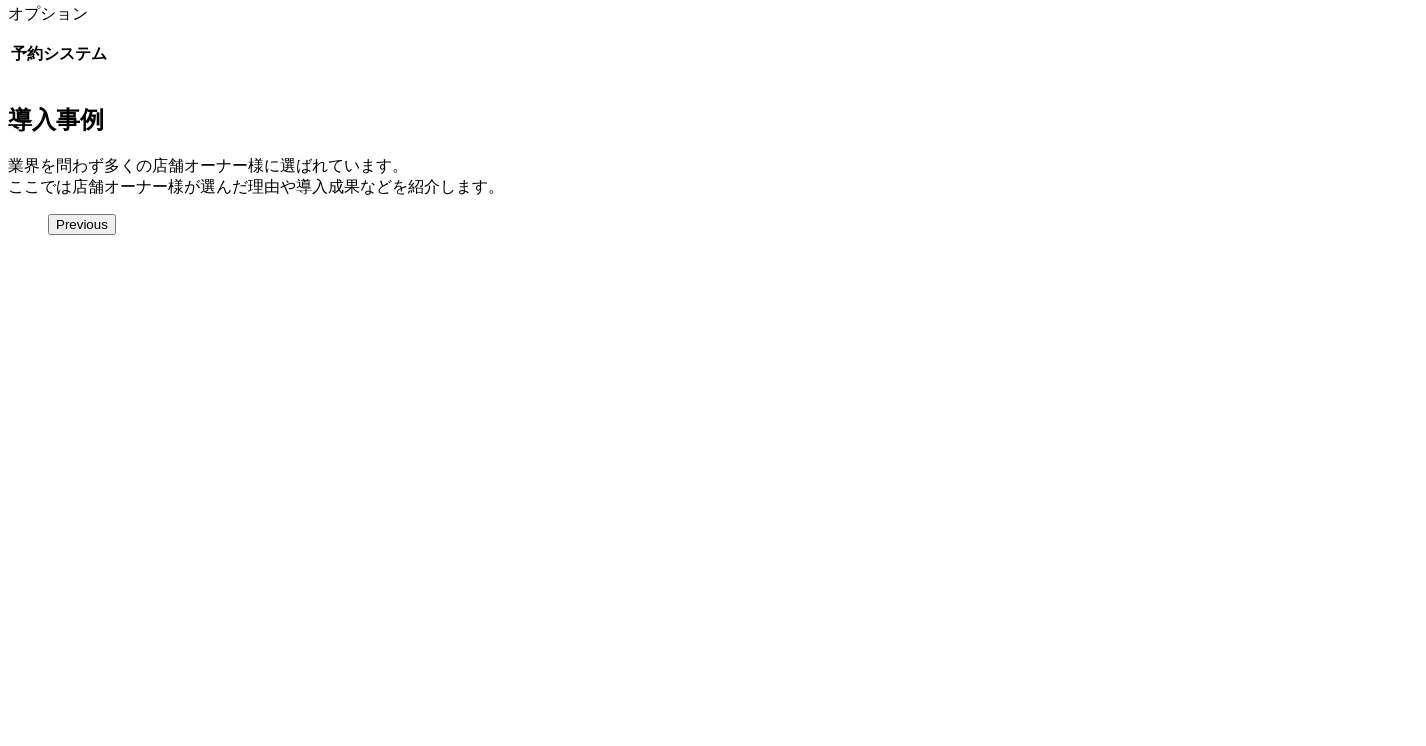 click on "初期設定" at bounding box center [713, -203] 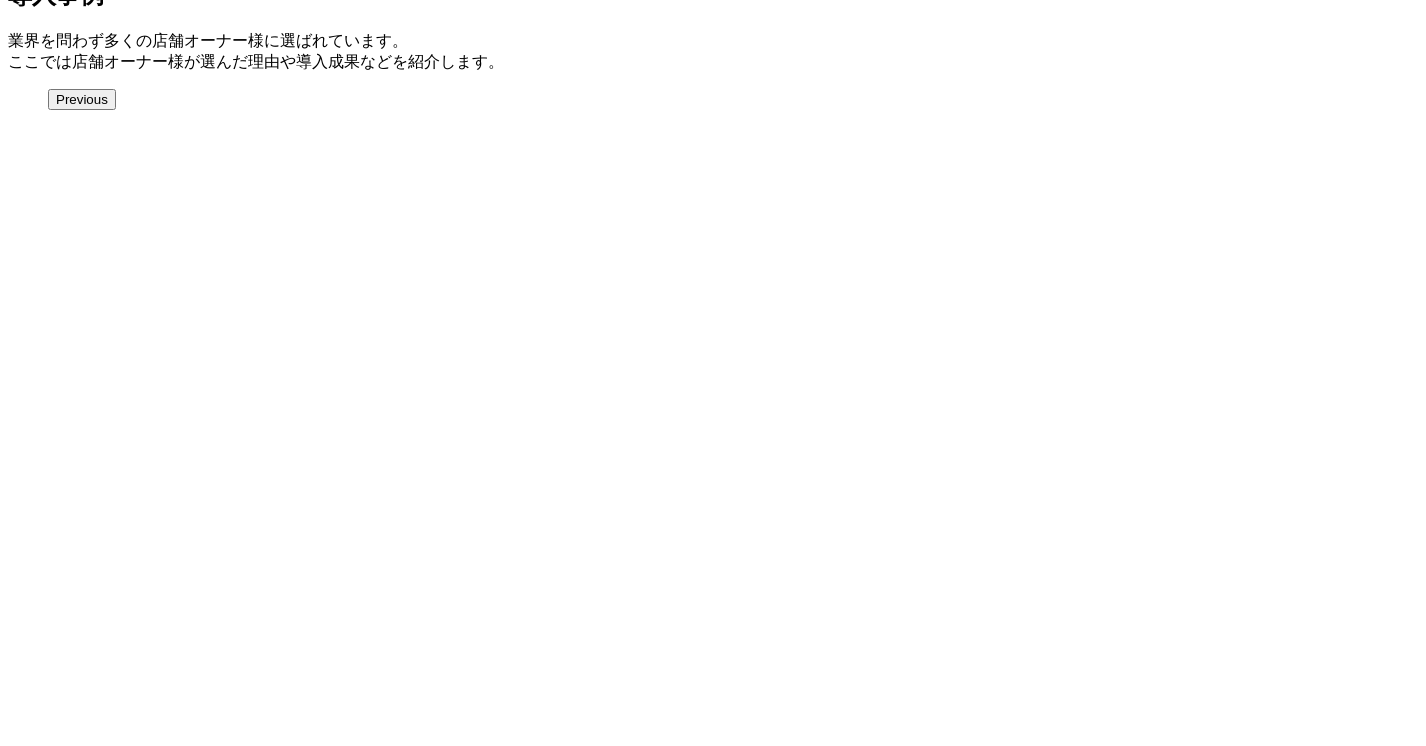 click on "運用代行" at bounding box center (713, -191) 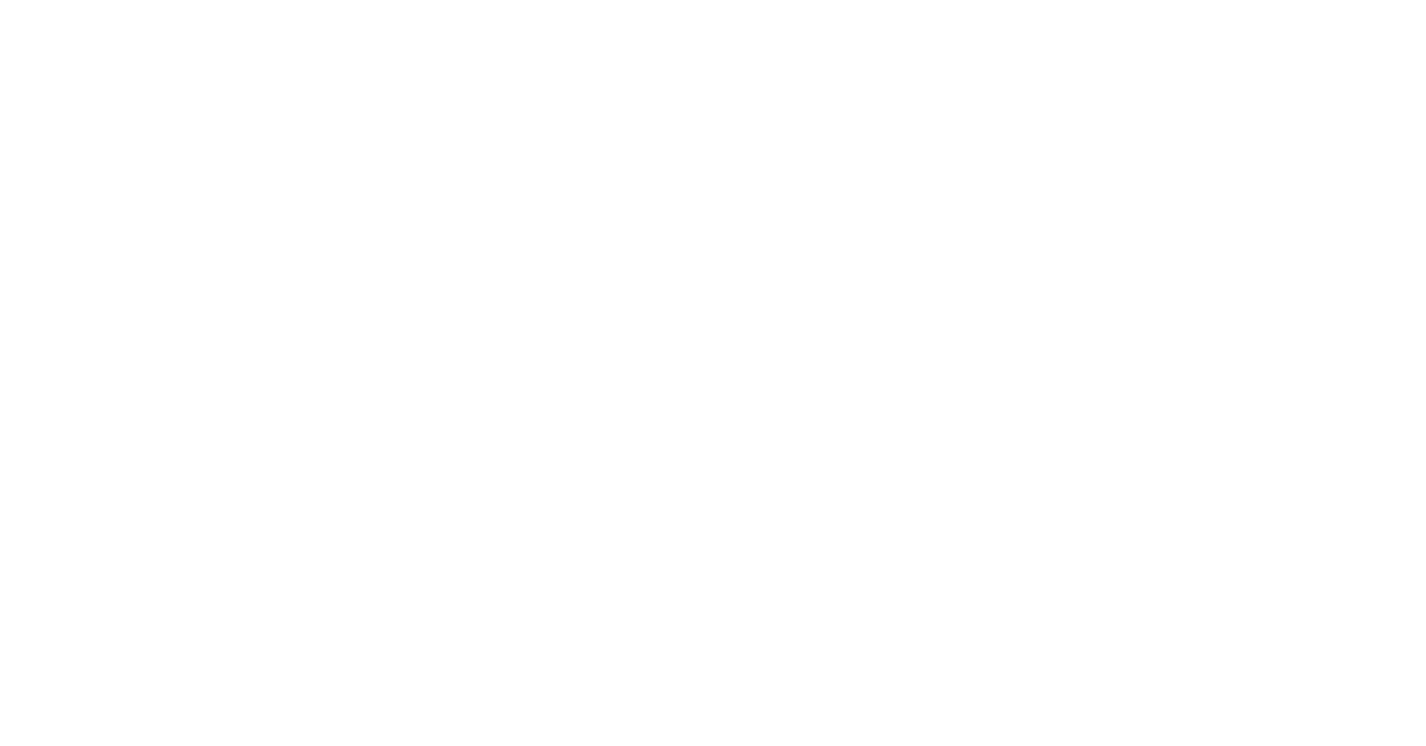 scroll, scrollTop: 4477, scrollLeft: 0, axis: vertical 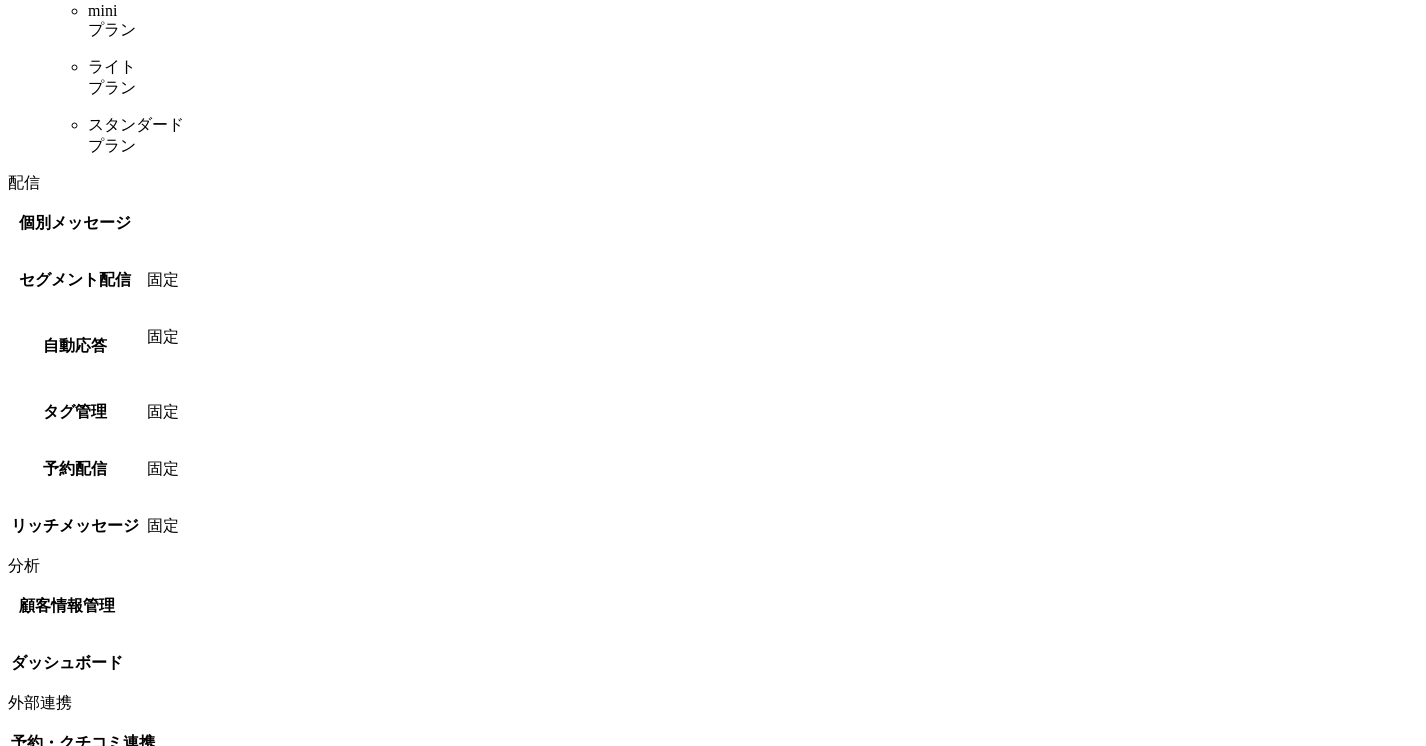 click on "選ばれる理由" at bounding box center [96, -2999] 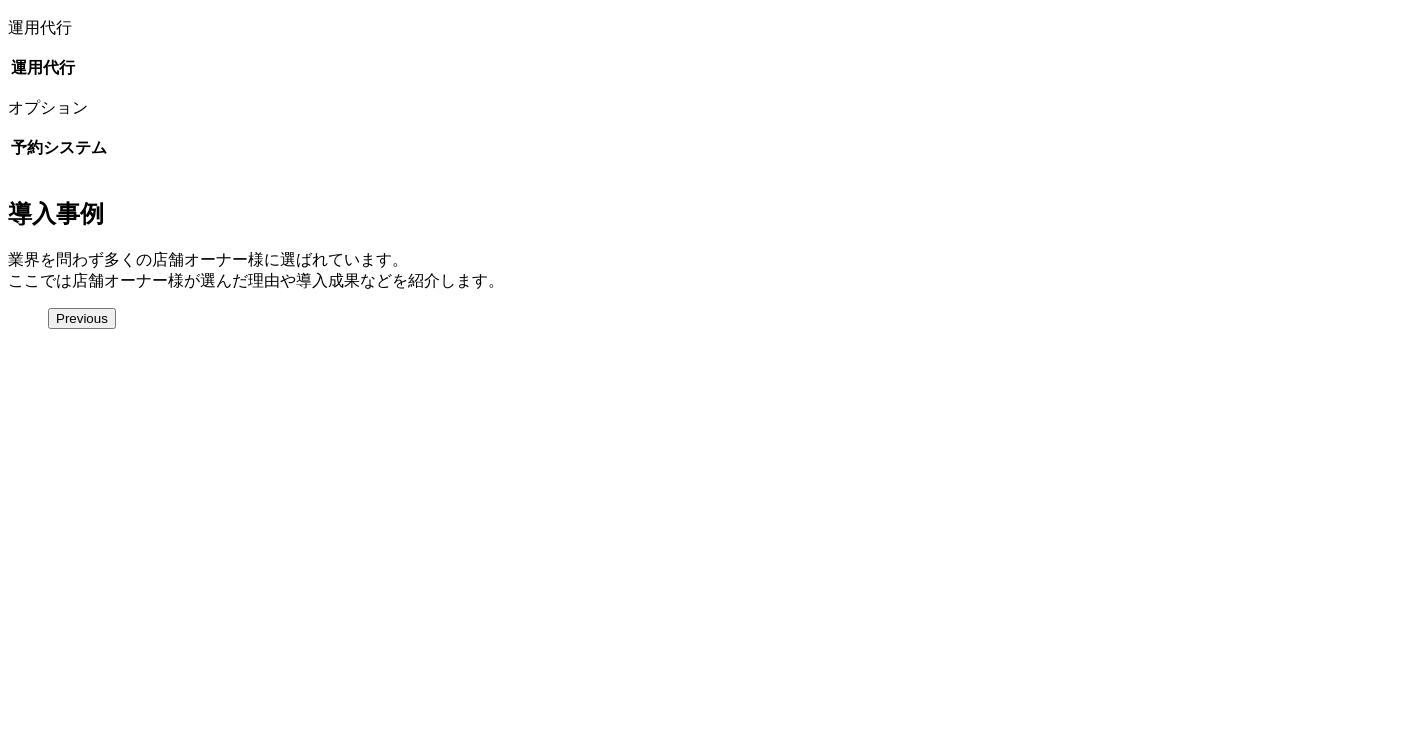 scroll, scrollTop: 4149, scrollLeft: 0, axis: vertical 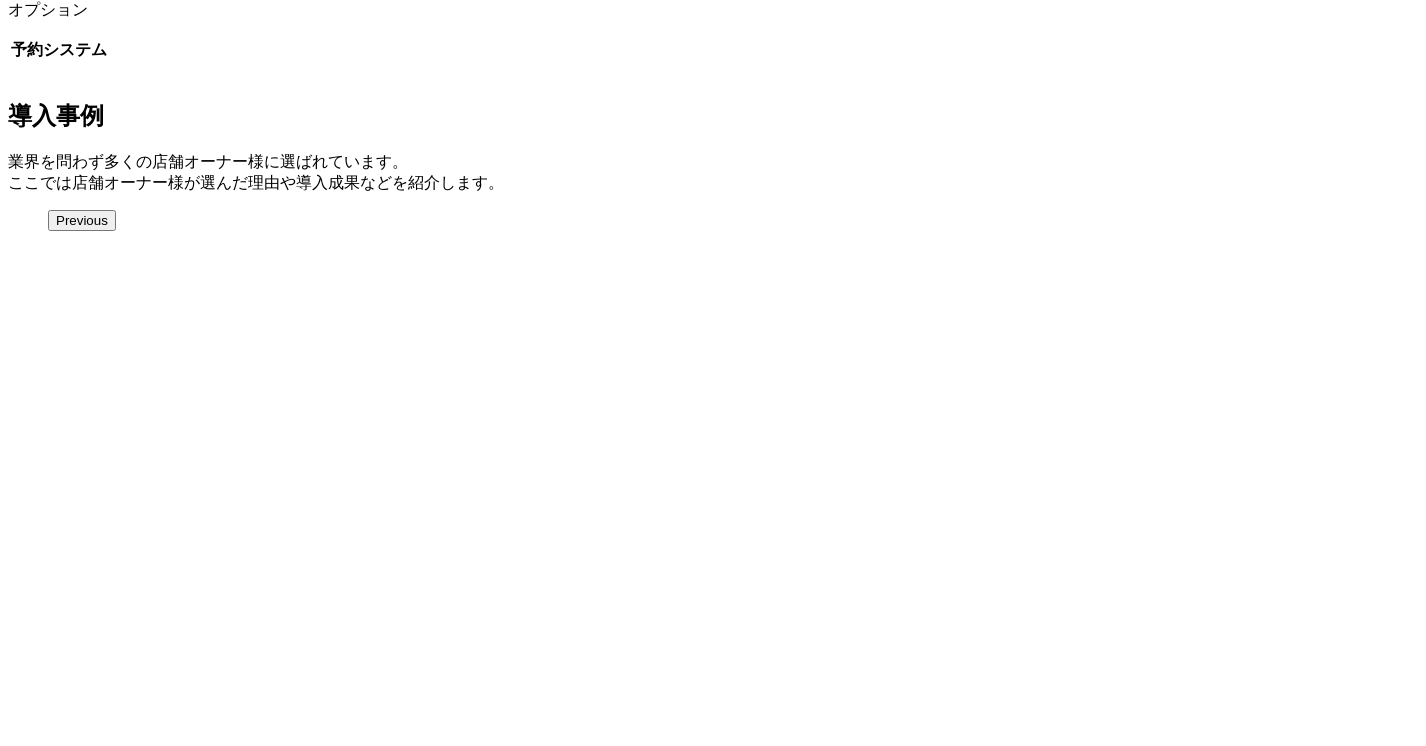 click on "導入事例" at bounding box center [80, -4025] 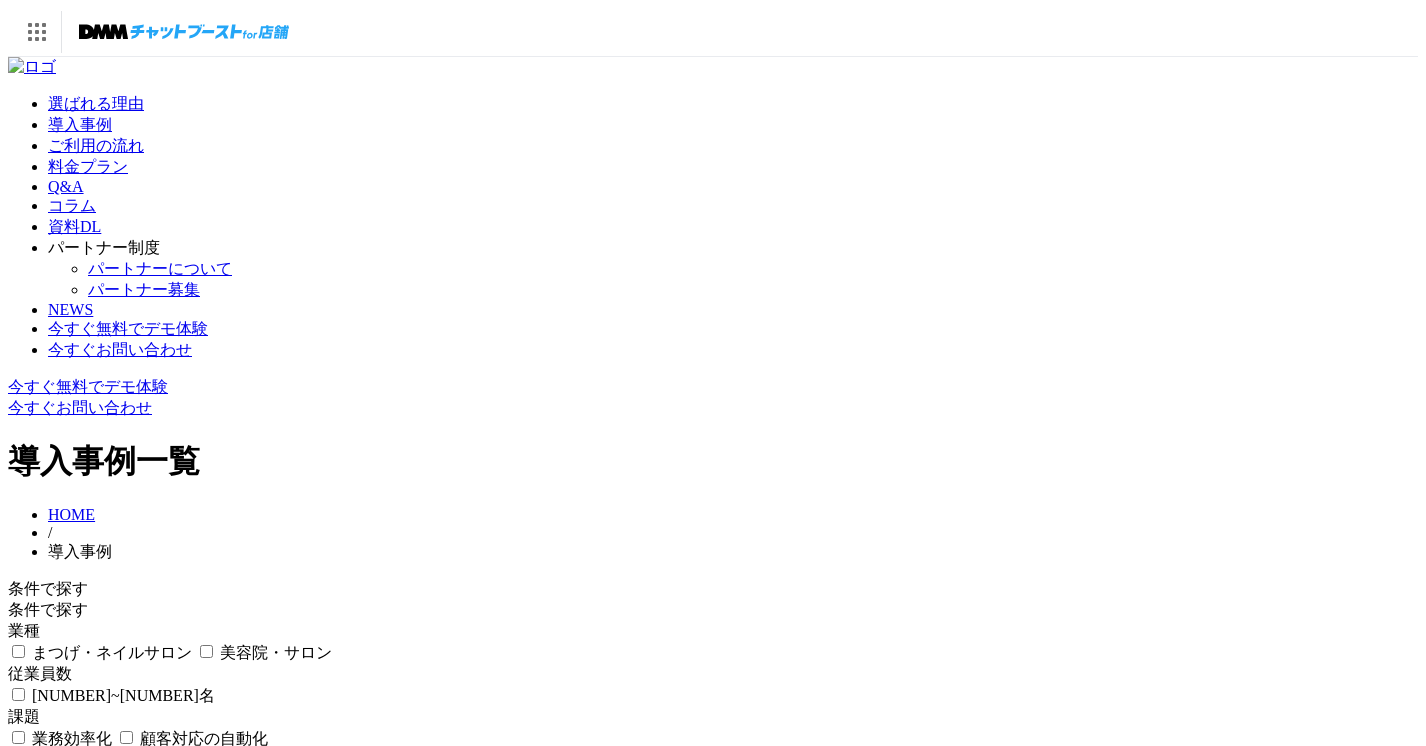 scroll, scrollTop: 0, scrollLeft: 0, axis: both 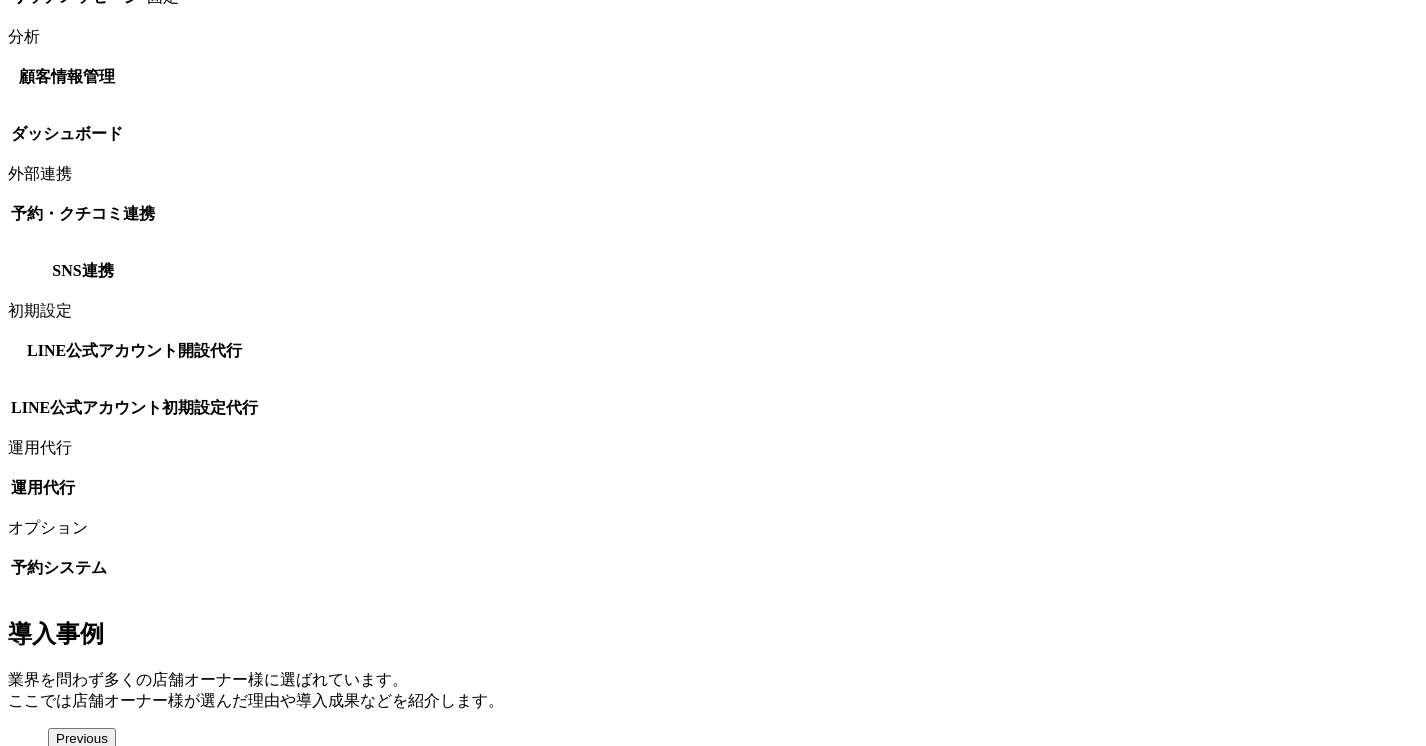 click on "ご利用の流れ" at bounding box center [96, -3525] 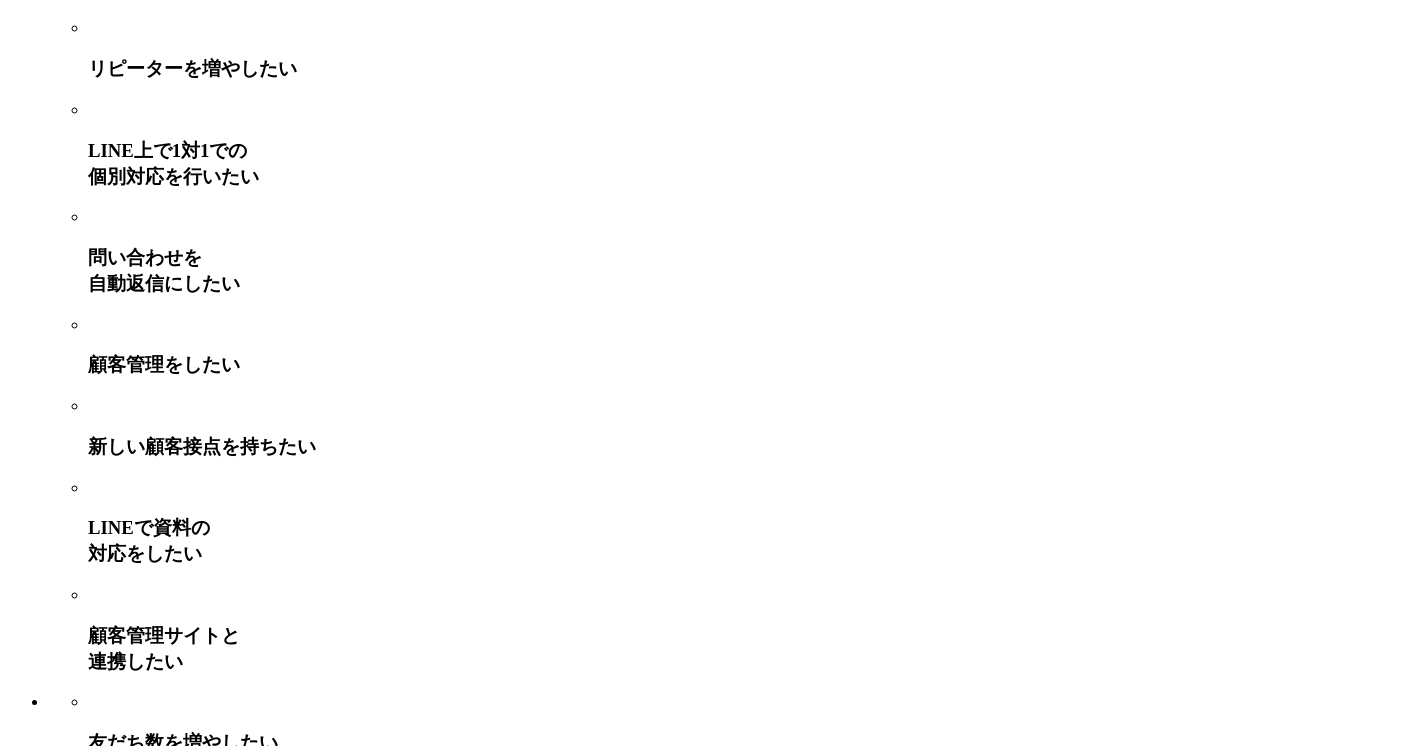 click at bounding box center [8, -6260] 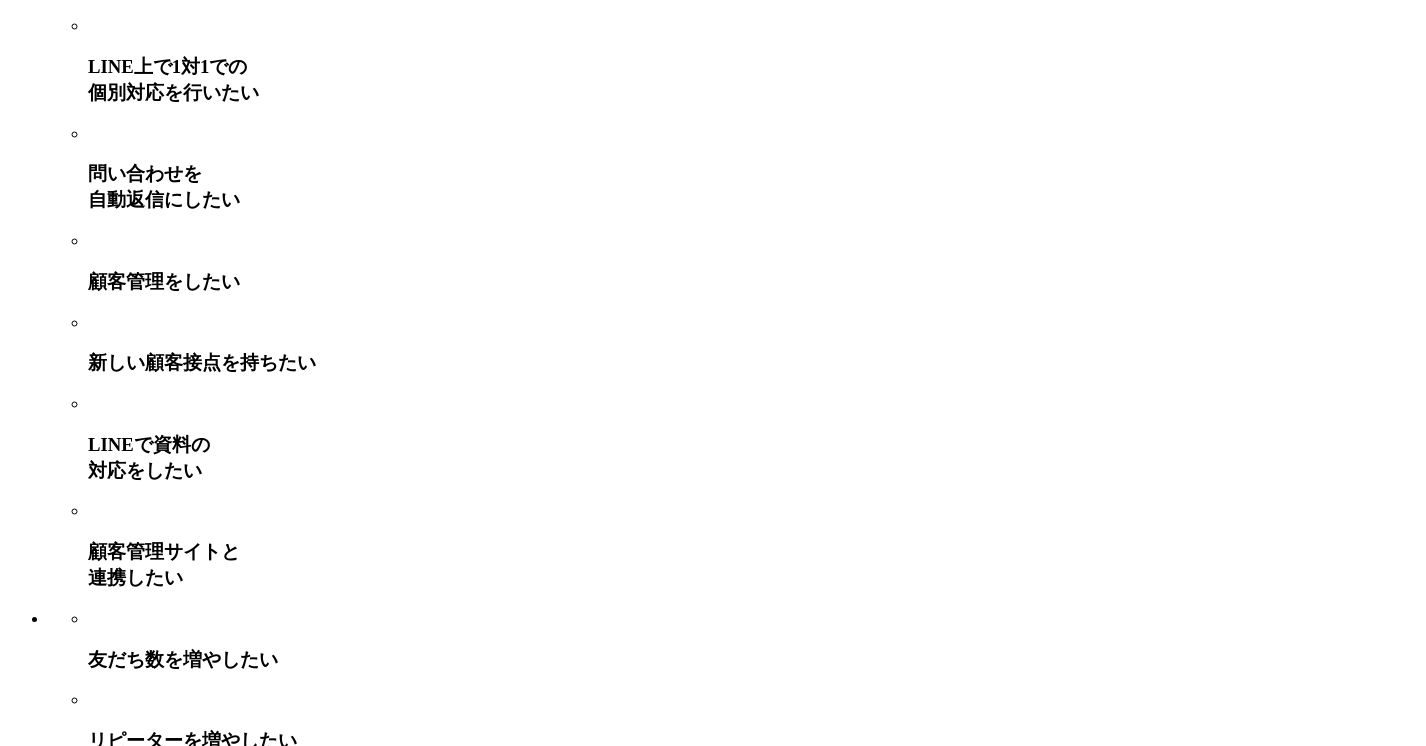 scroll, scrollTop: 10569, scrollLeft: 0, axis: vertical 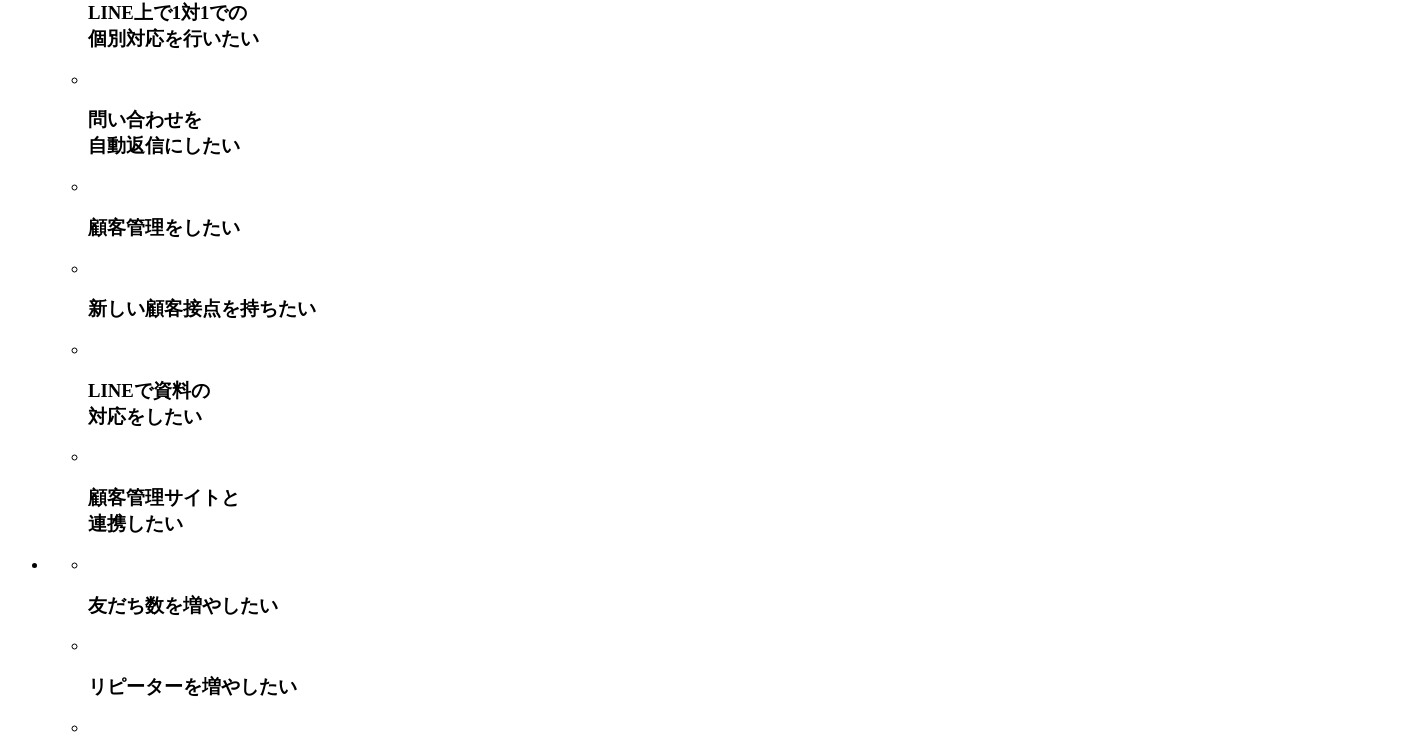 click on "料金プラン" at bounding box center (88, -10403) 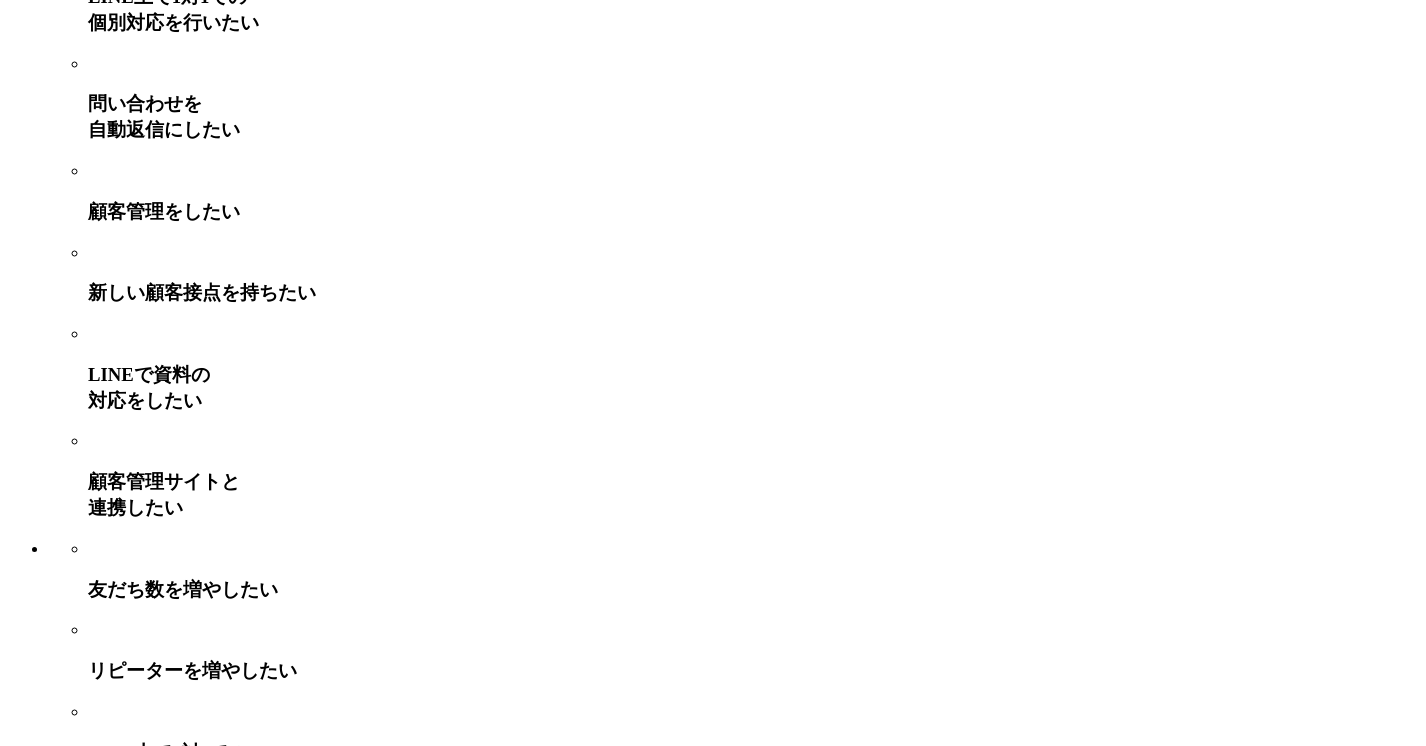 click on "Q&A" at bounding box center [66, -7377] 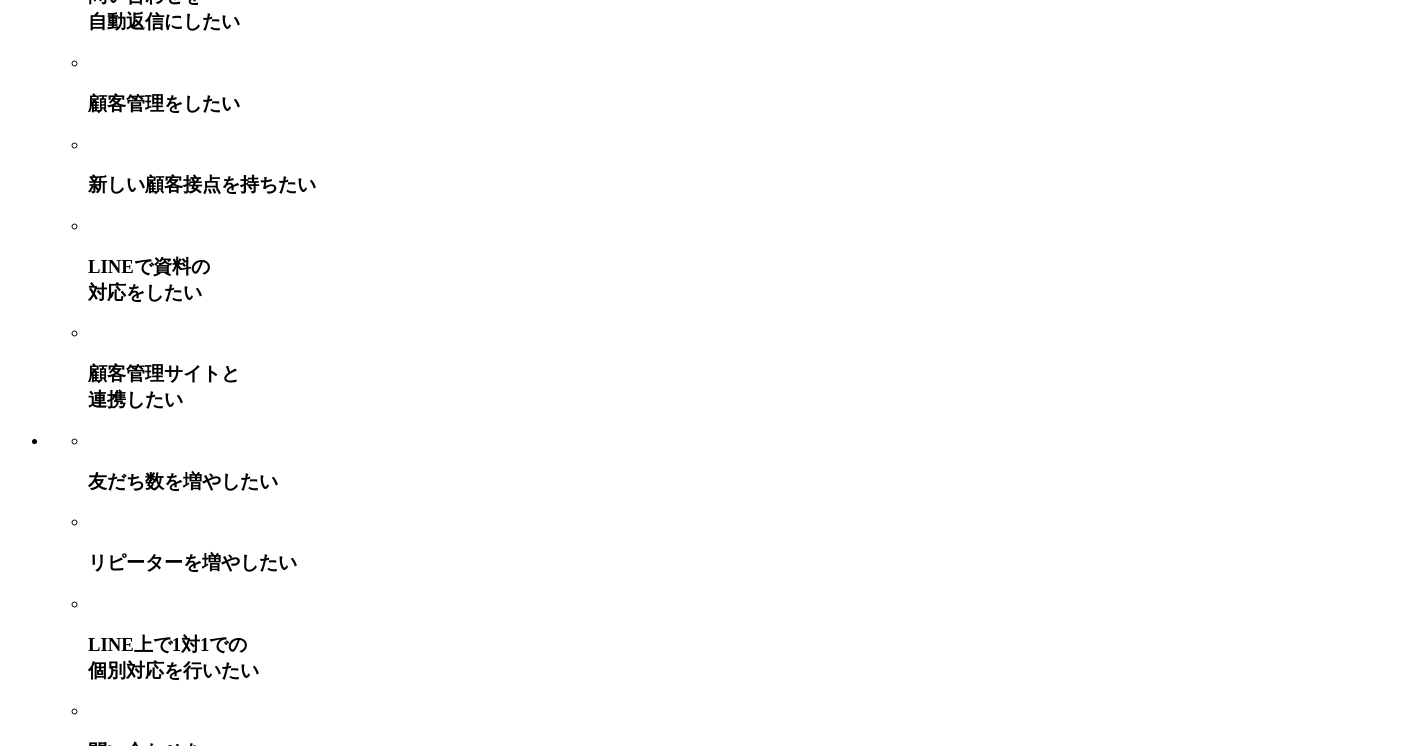 scroll, scrollTop: 9318, scrollLeft: 0, axis: vertical 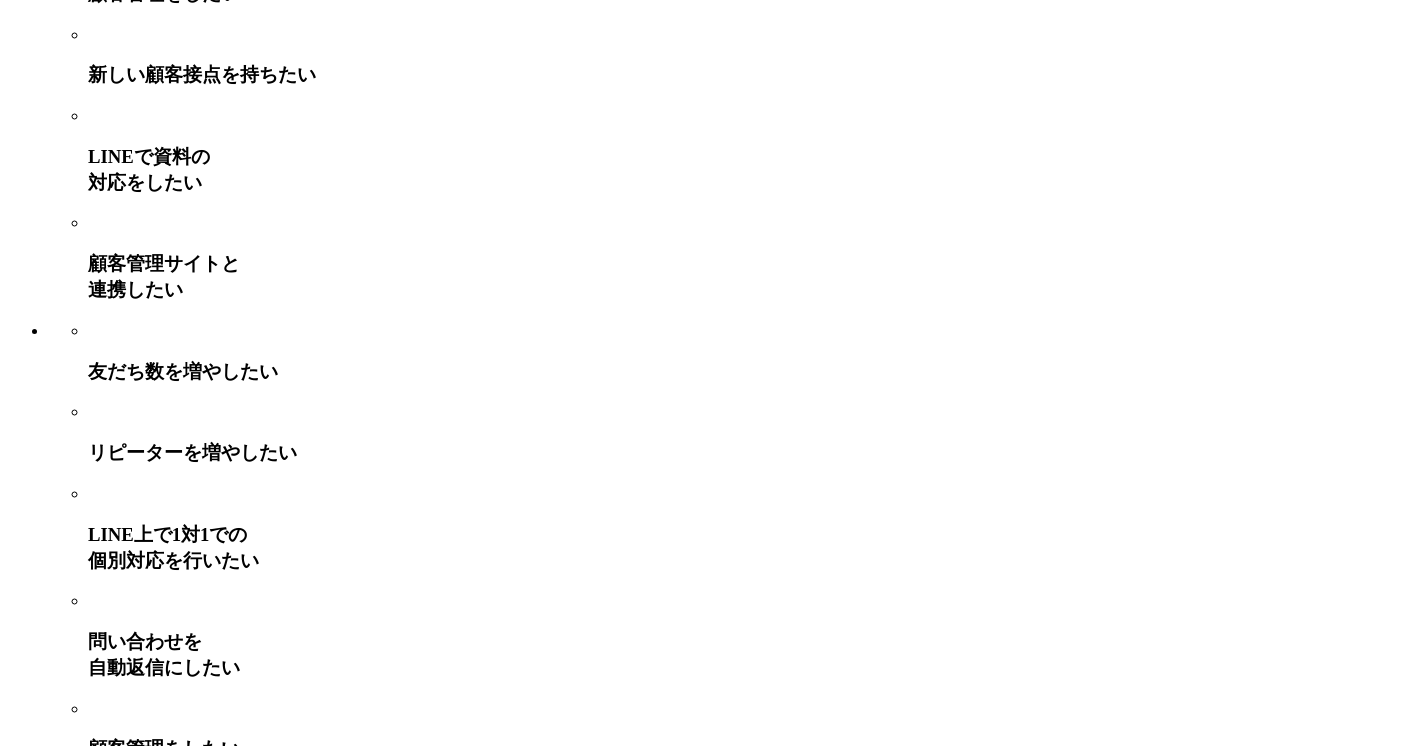 click on "選ばれる理由" at bounding box center [96, -7678] 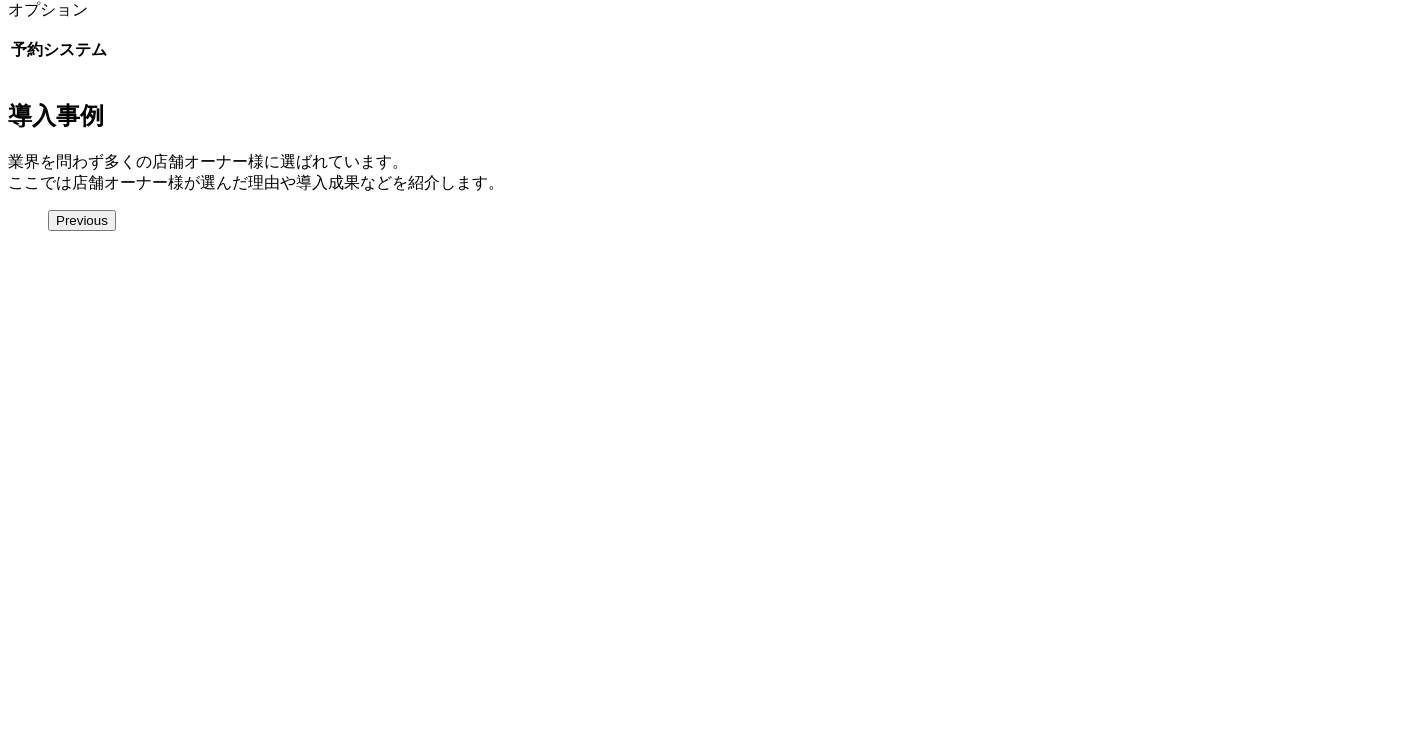 scroll, scrollTop: 4055, scrollLeft: 0, axis: vertical 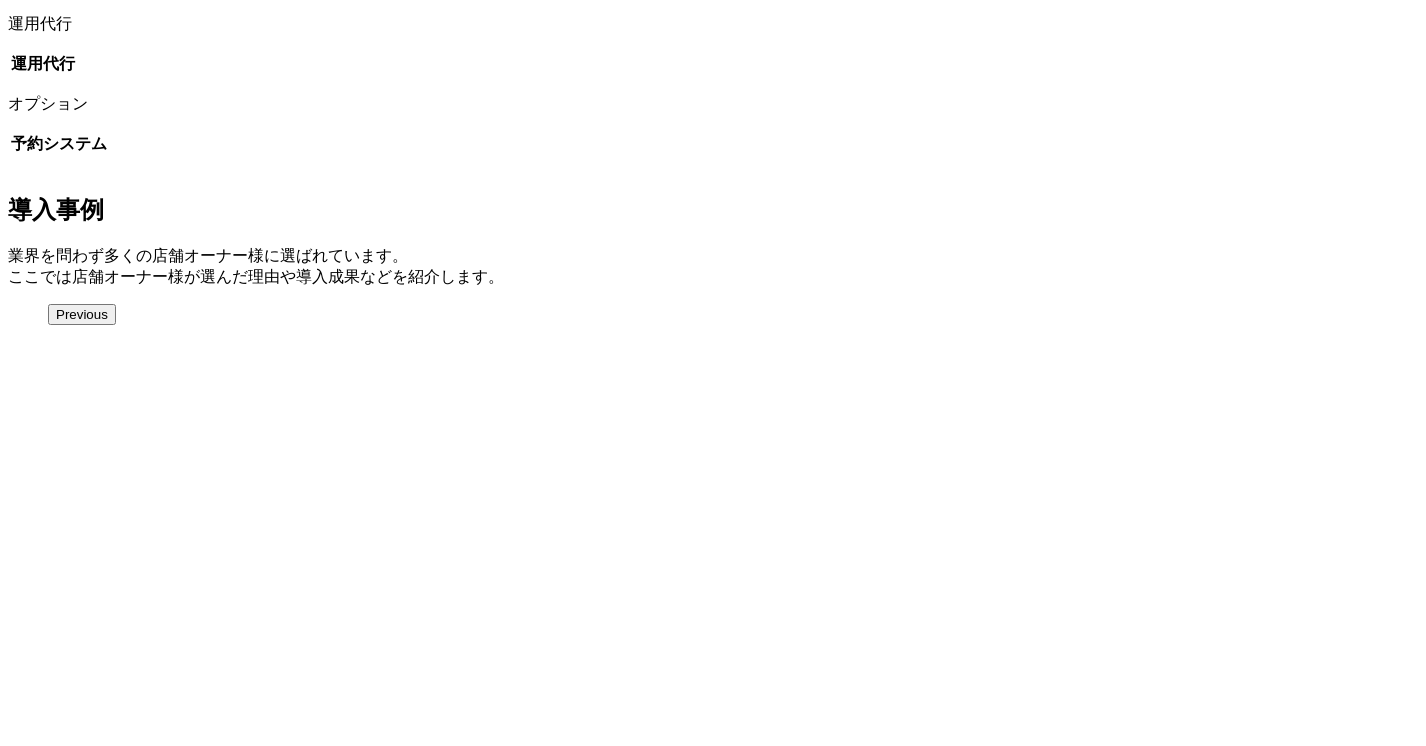 click on "運用代行" at bounding box center (713, 24) 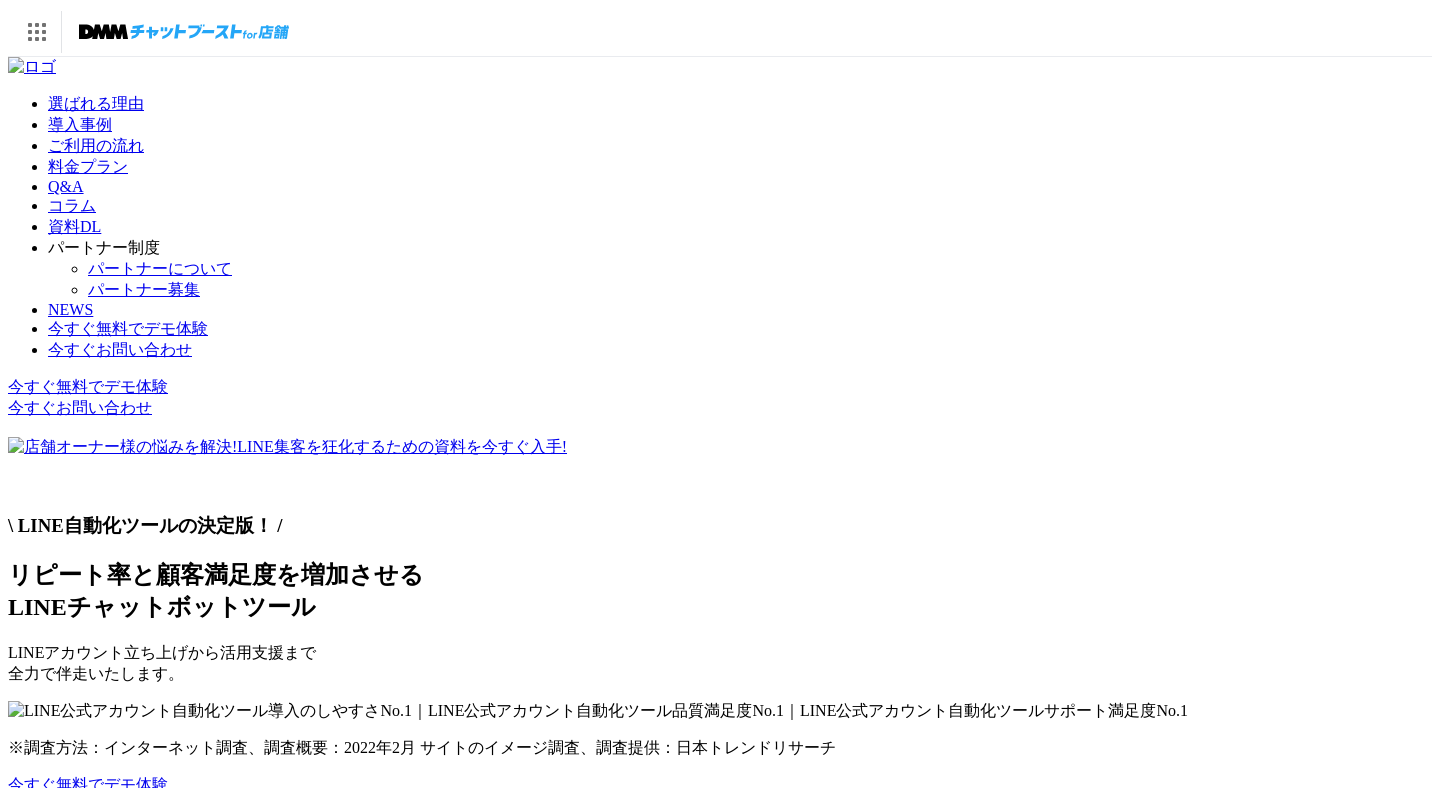 scroll, scrollTop: 823, scrollLeft: 0, axis: vertical 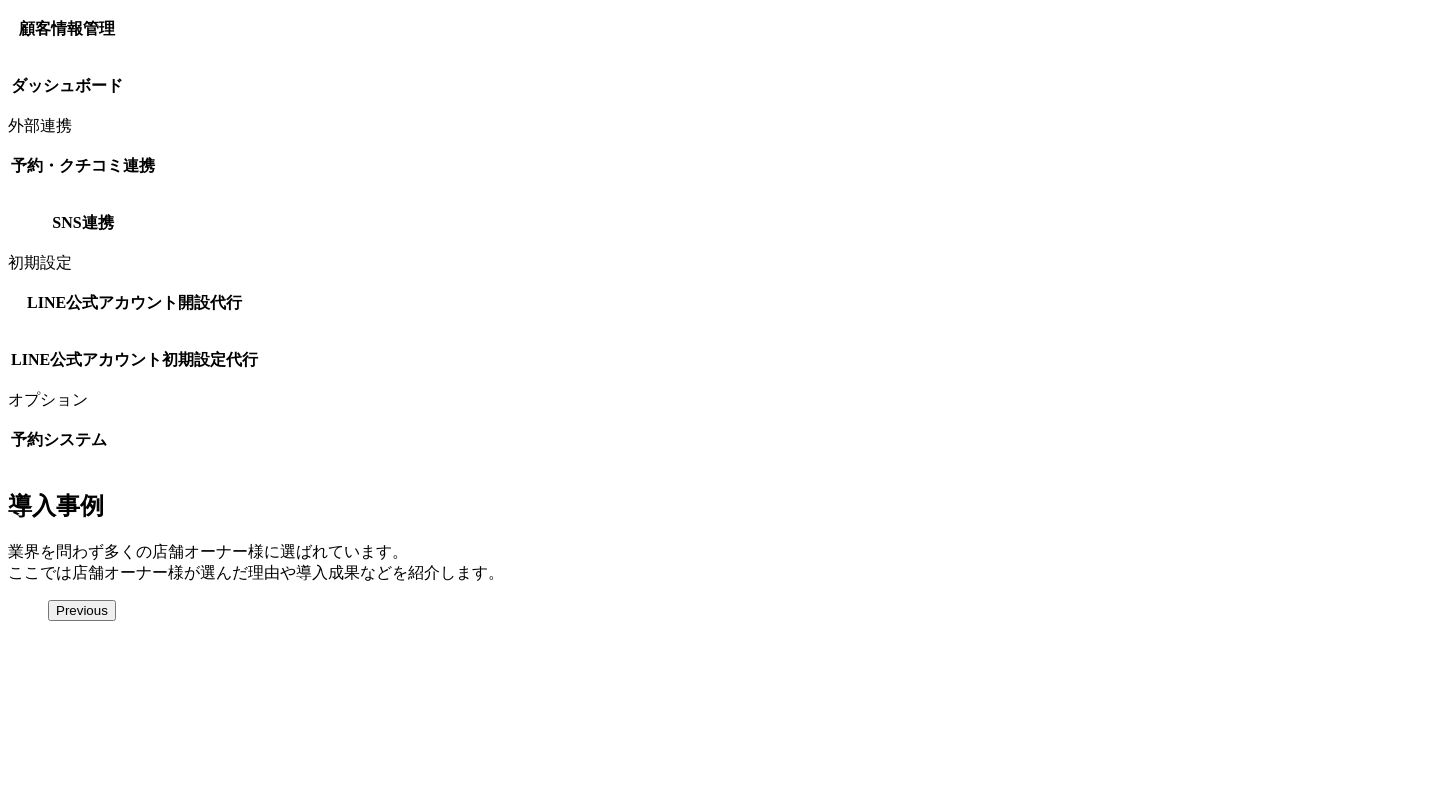 click at bounding box center [8, -3270] 